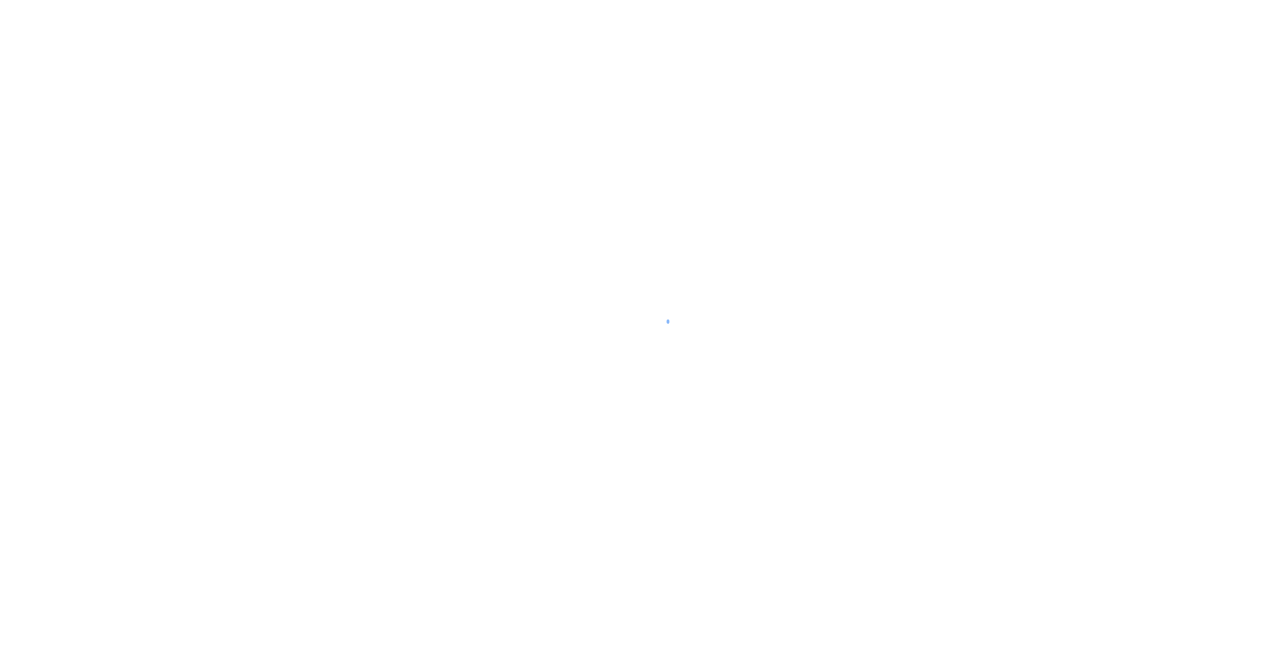 scroll, scrollTop: 0, scrollLeft: 0, axis: both 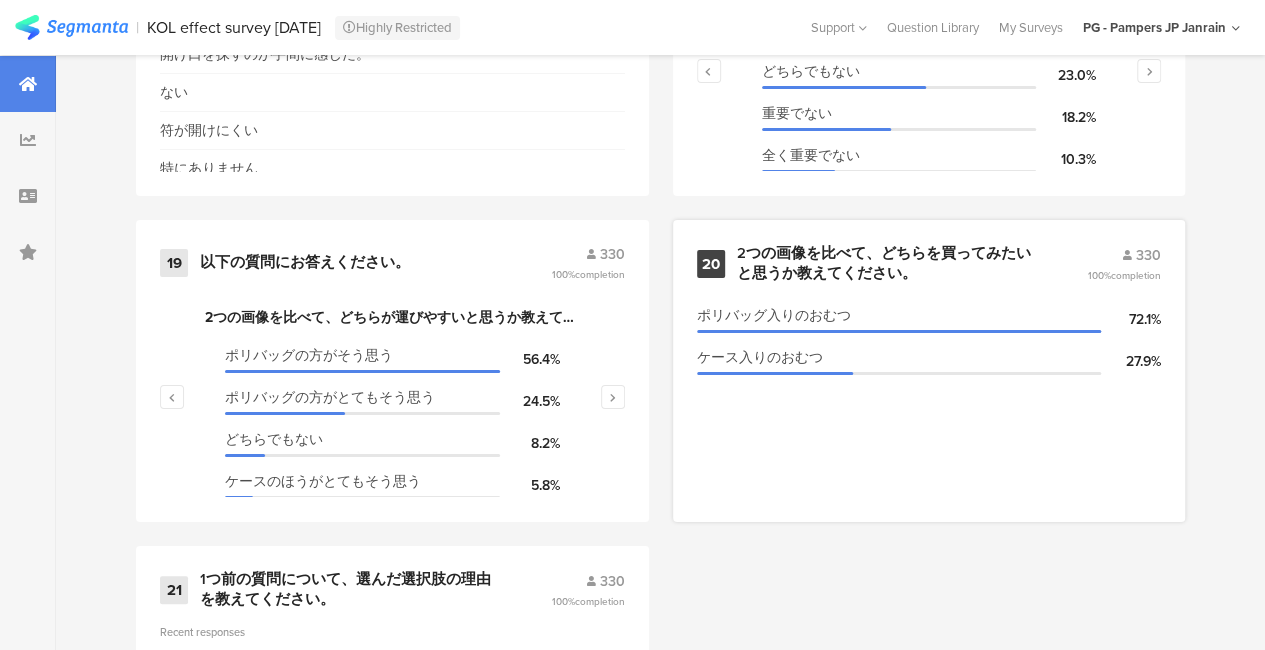 click on "2つの画像を比べて、どちらを買ってみたいと思うか教えてください。" at bounding box center [888, 263] 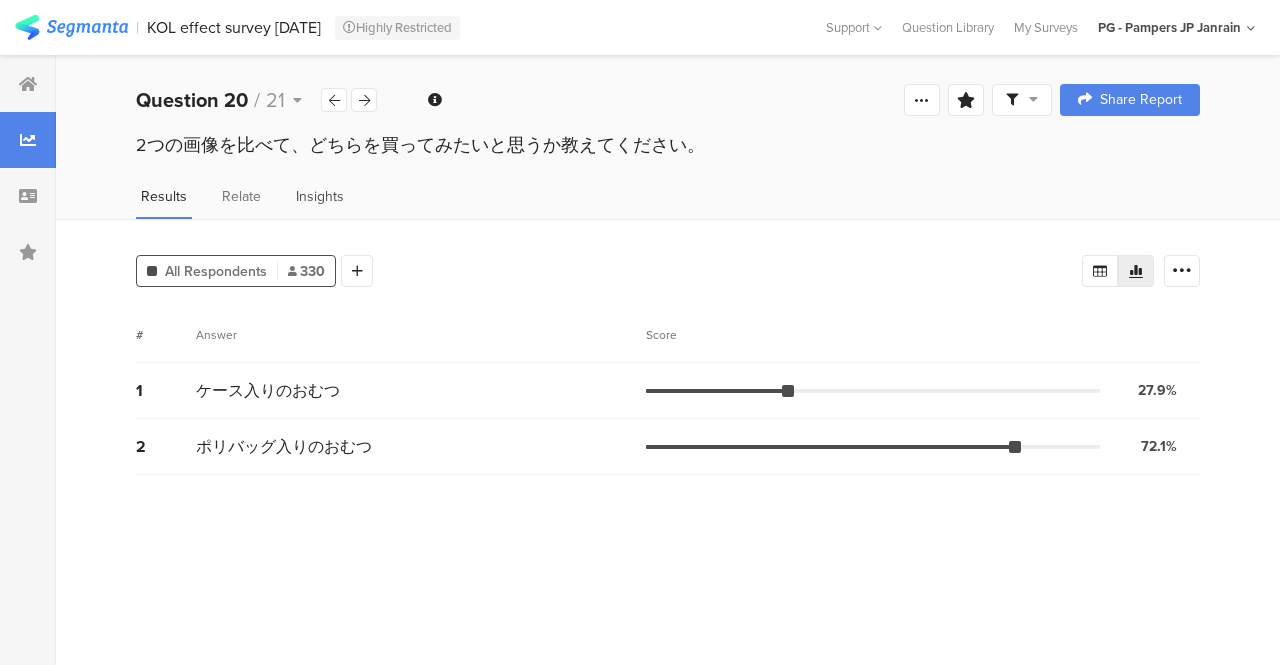 click on "Insights" at bounding box center (320, 196) 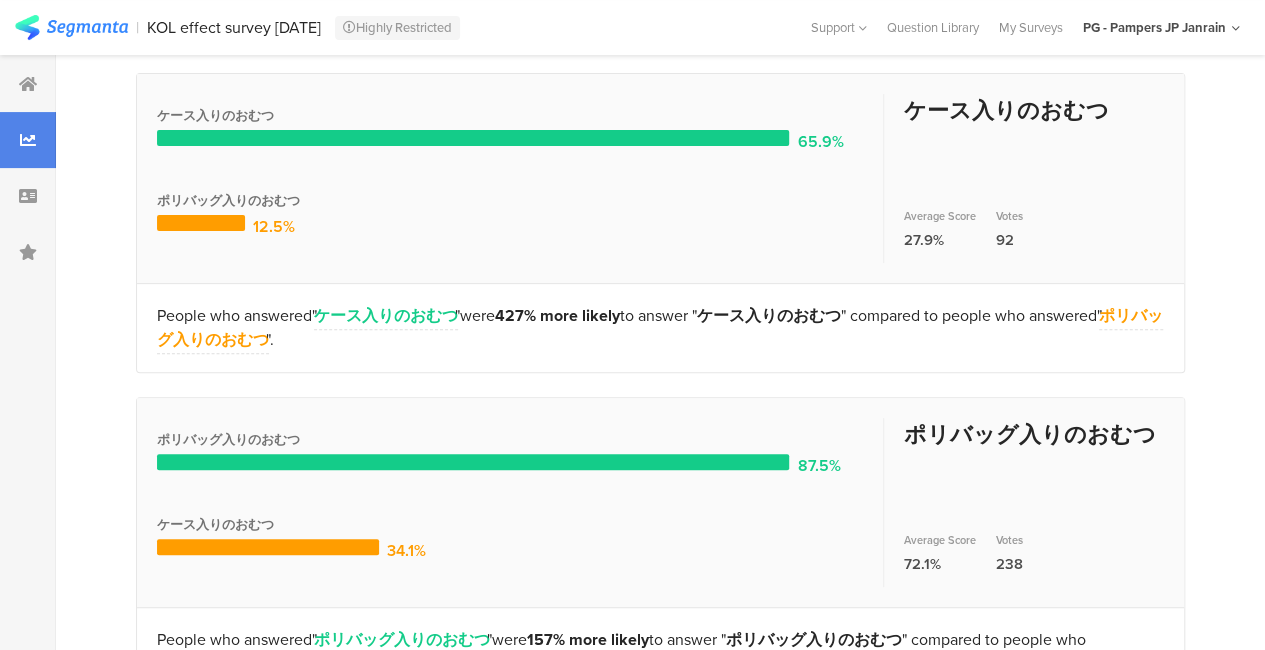 scroll, scrollTop: 44, scrollLeft: 0, axis: vertical 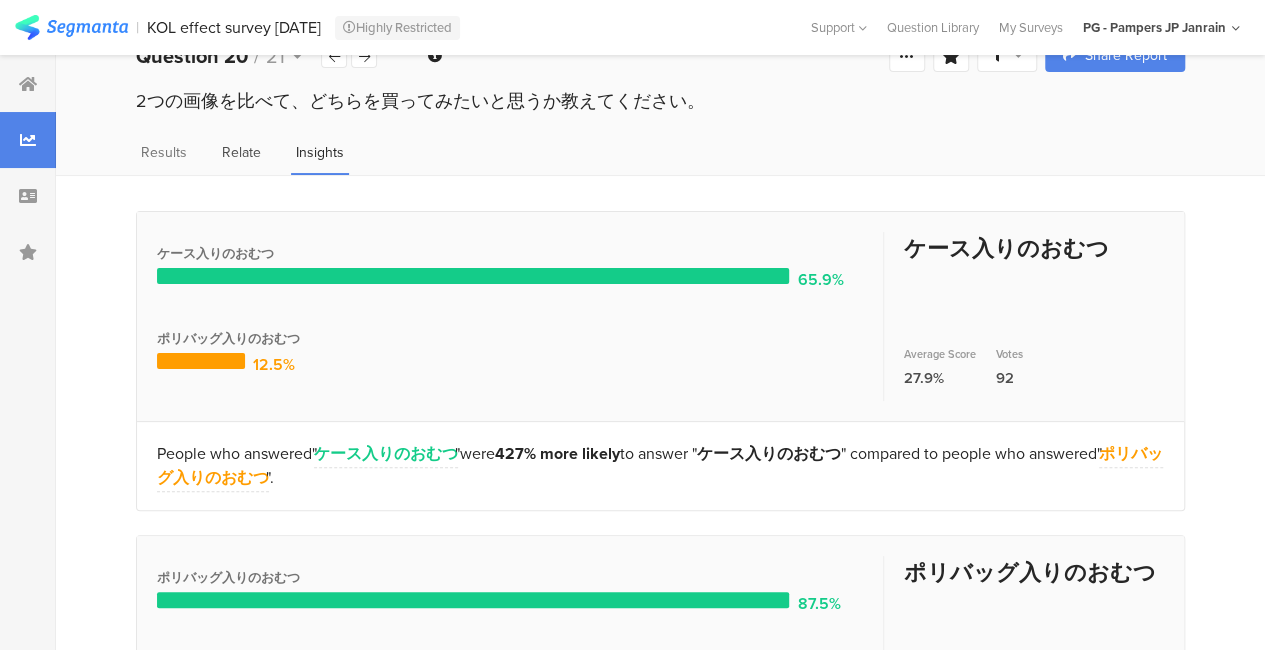 click on "Relate" at bounding box center [241, 152] 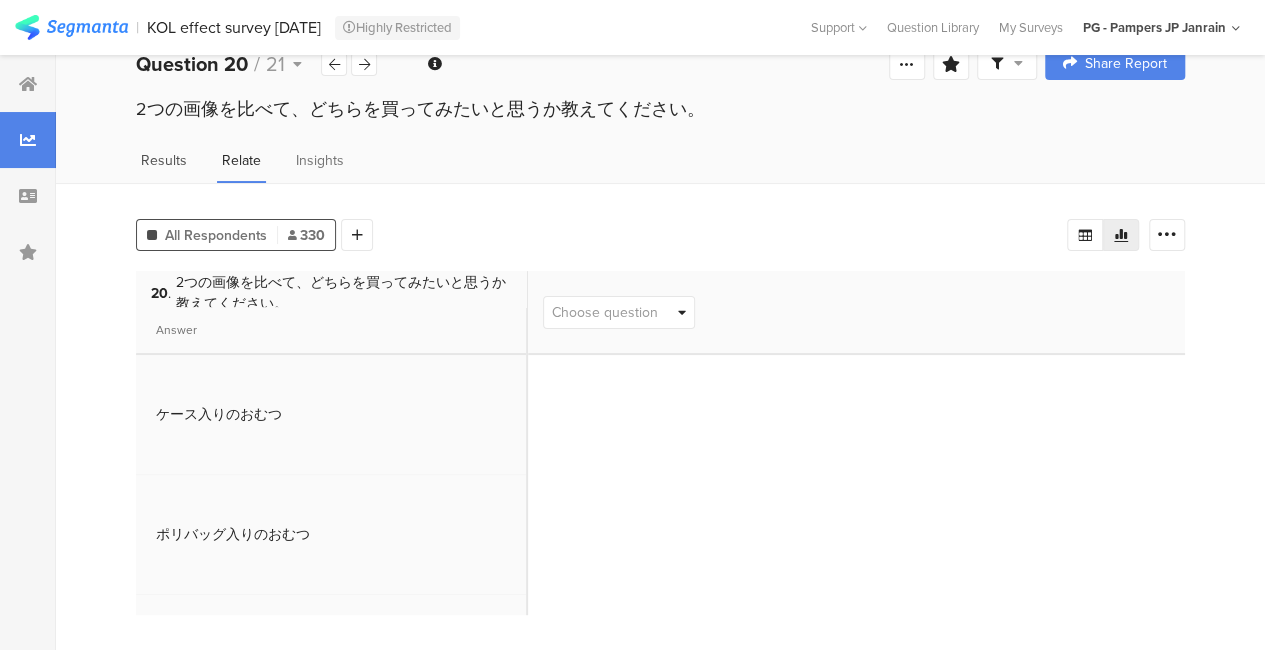 click on "Results" at bounding box center (164, 160) 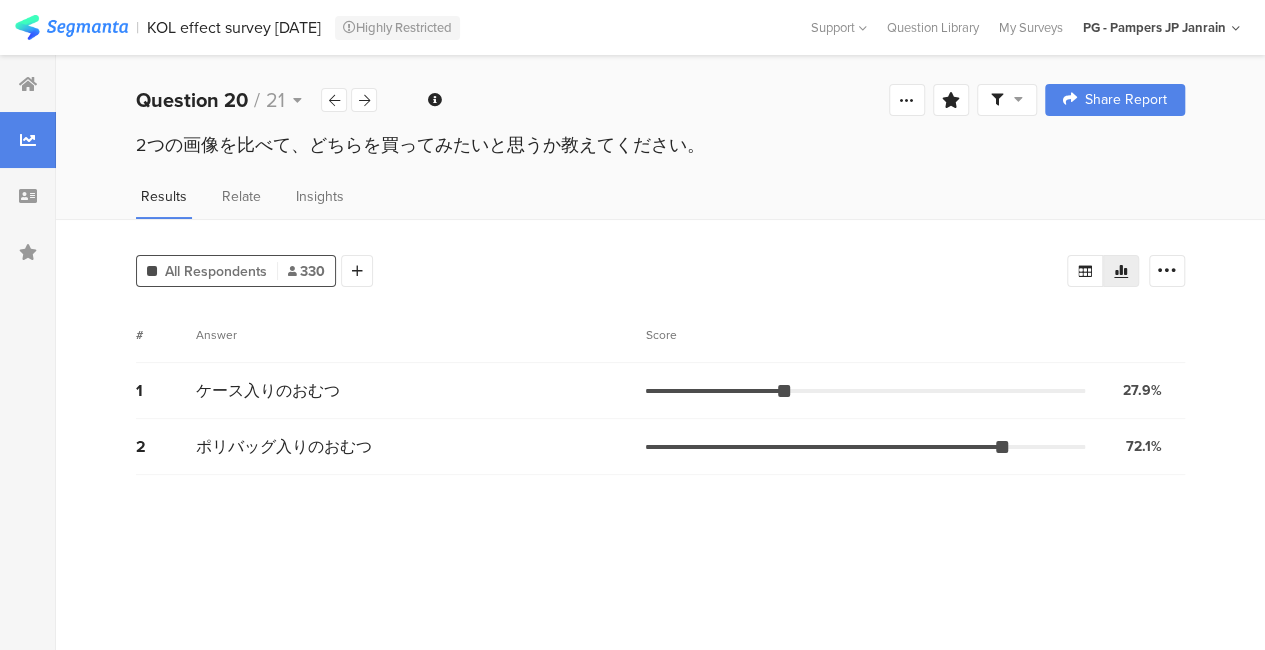 scroll, scrollTop: 0, scrollLeft: 0, axis: both 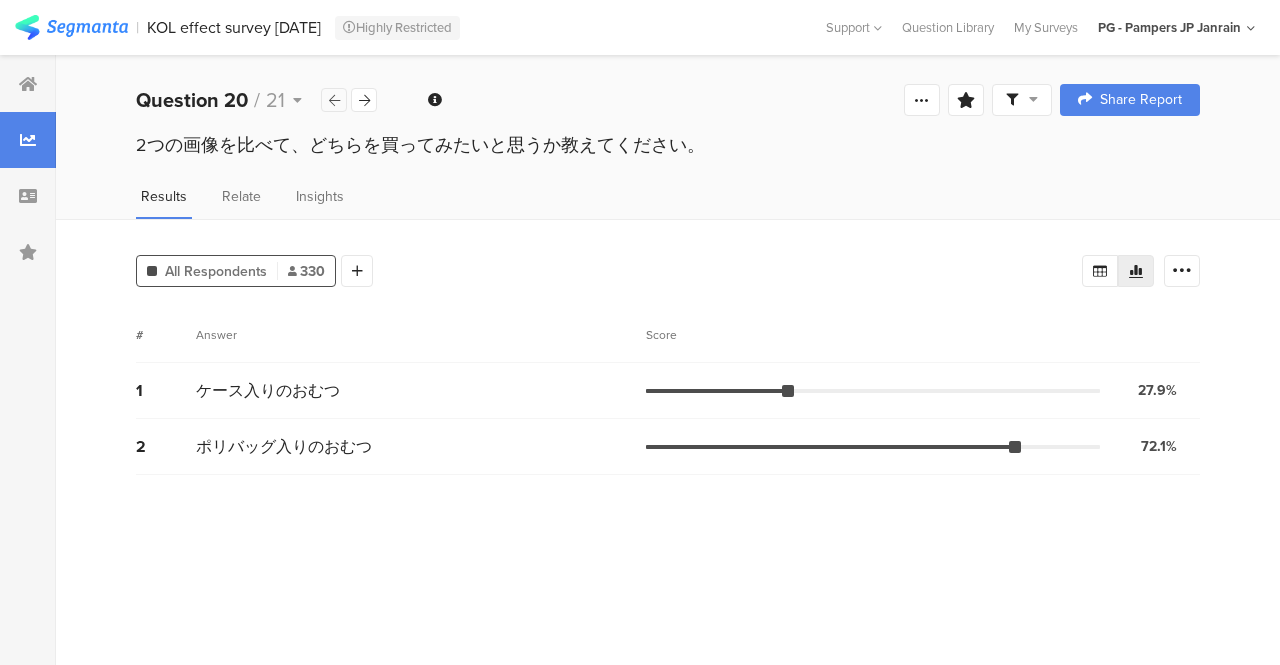 click at bounding box center [334, 100] 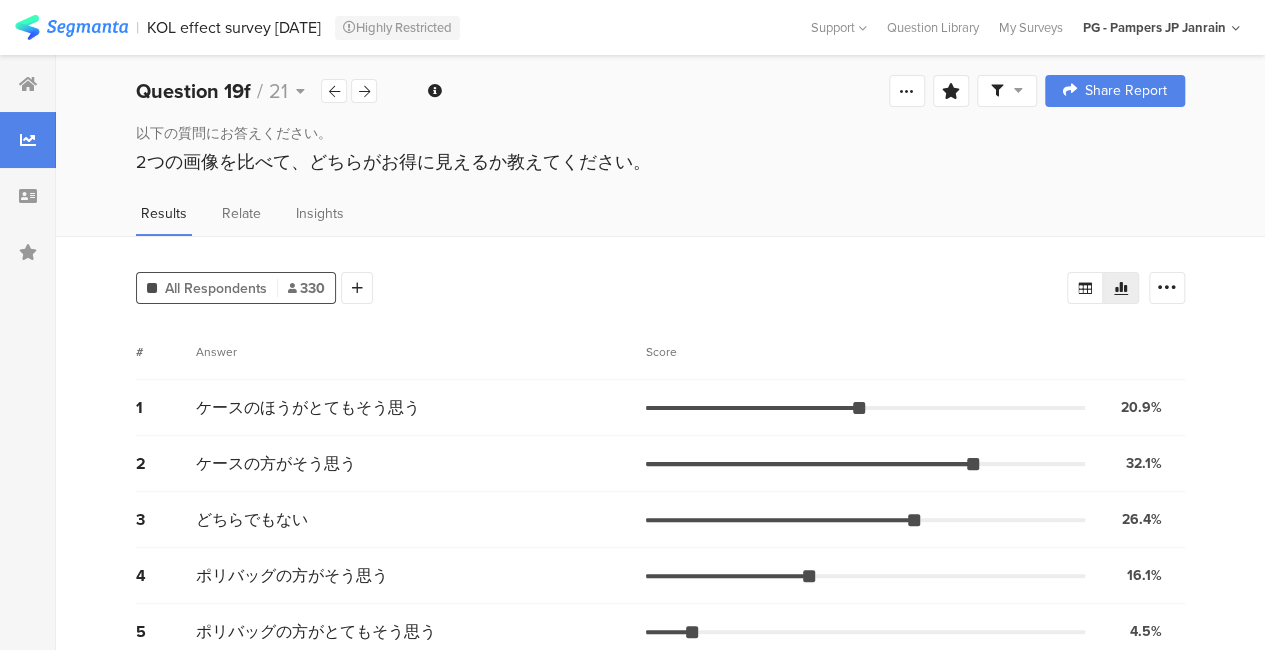 scroll, scrollTop: 36, scrollLeft: 0, axis: vertical 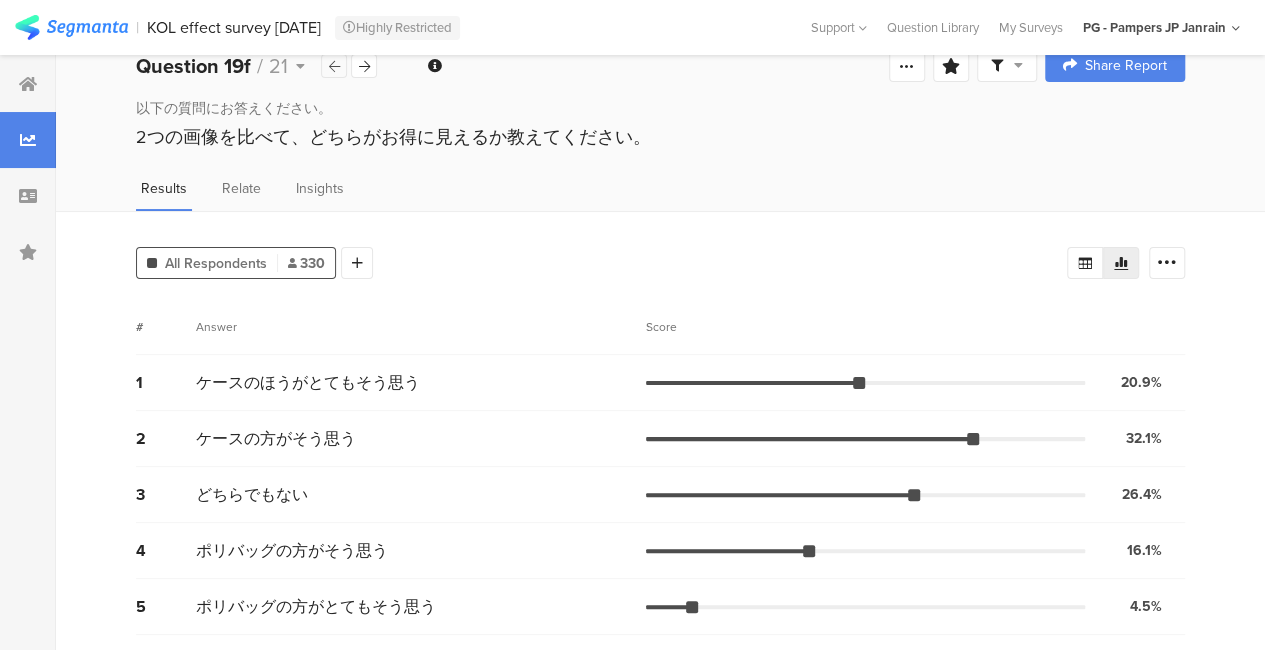 click at bounding box center (334, 66) 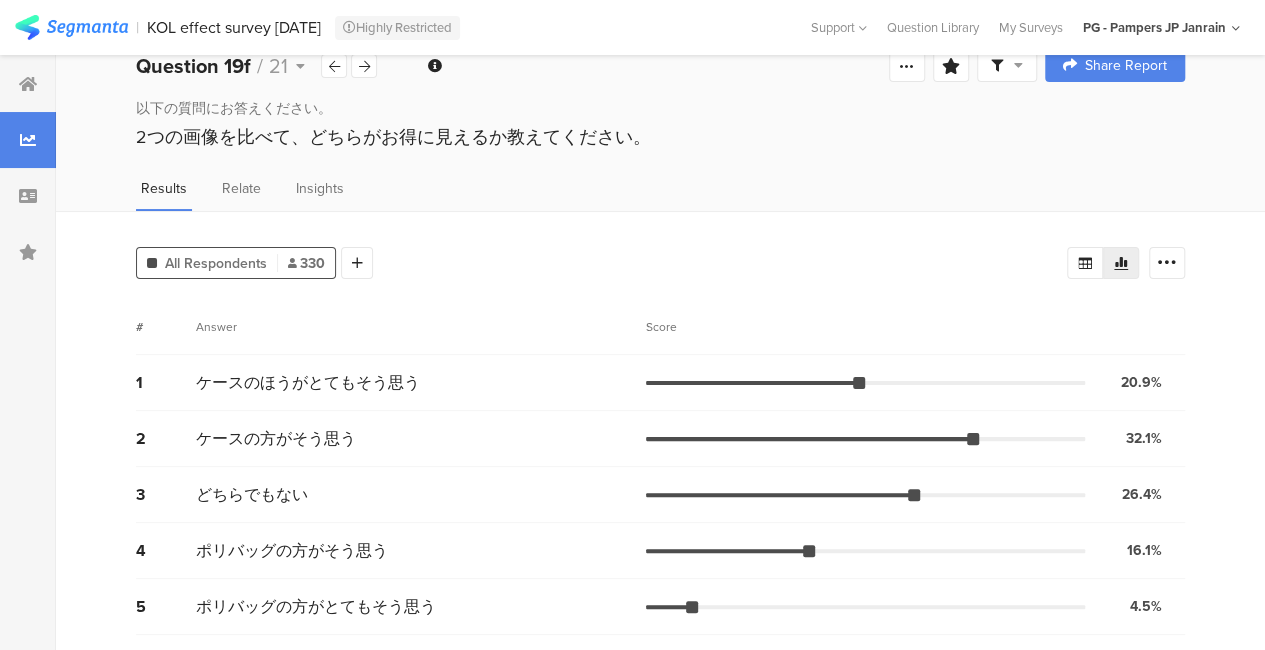 scroll, scrollTop: 0, scrollLeft: 0, axis: both 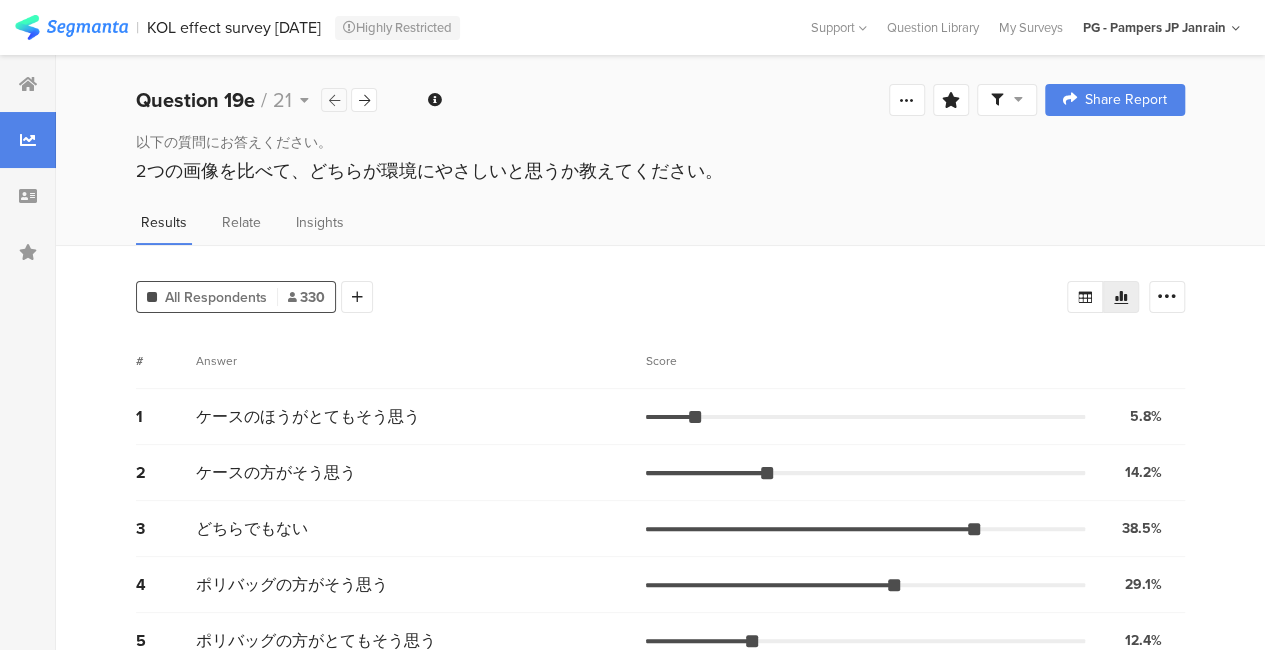 click at bounding box center [334, 100] 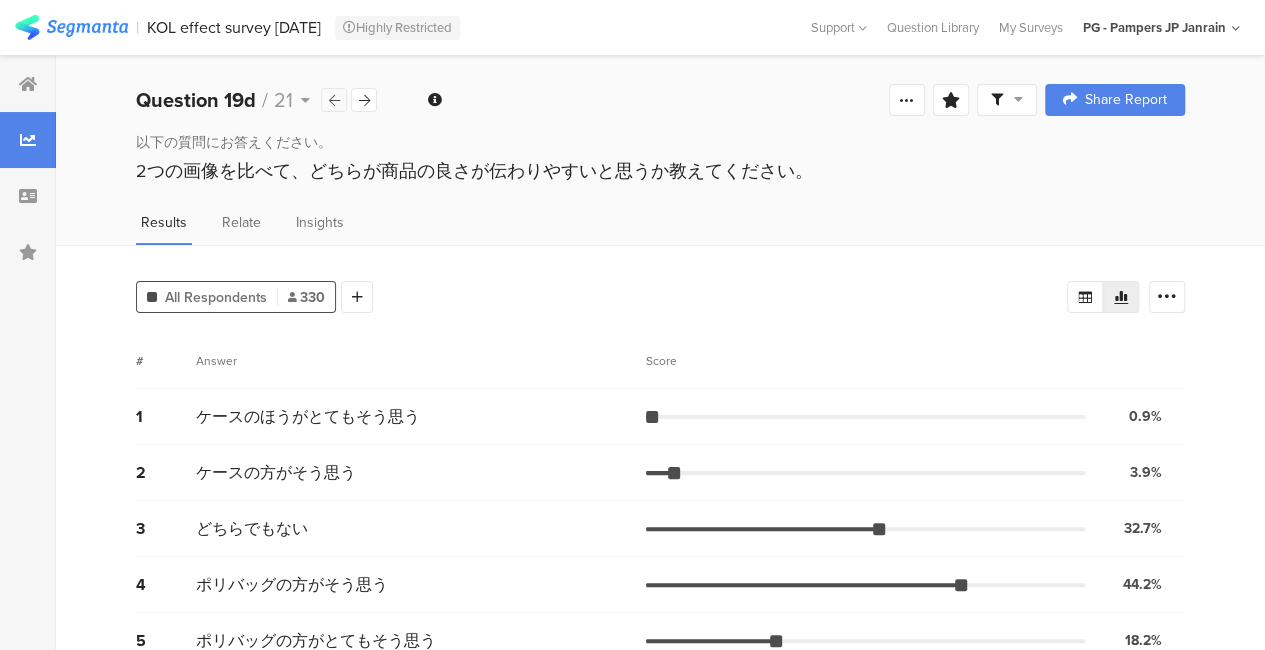 click at bounding box center (334, 100) 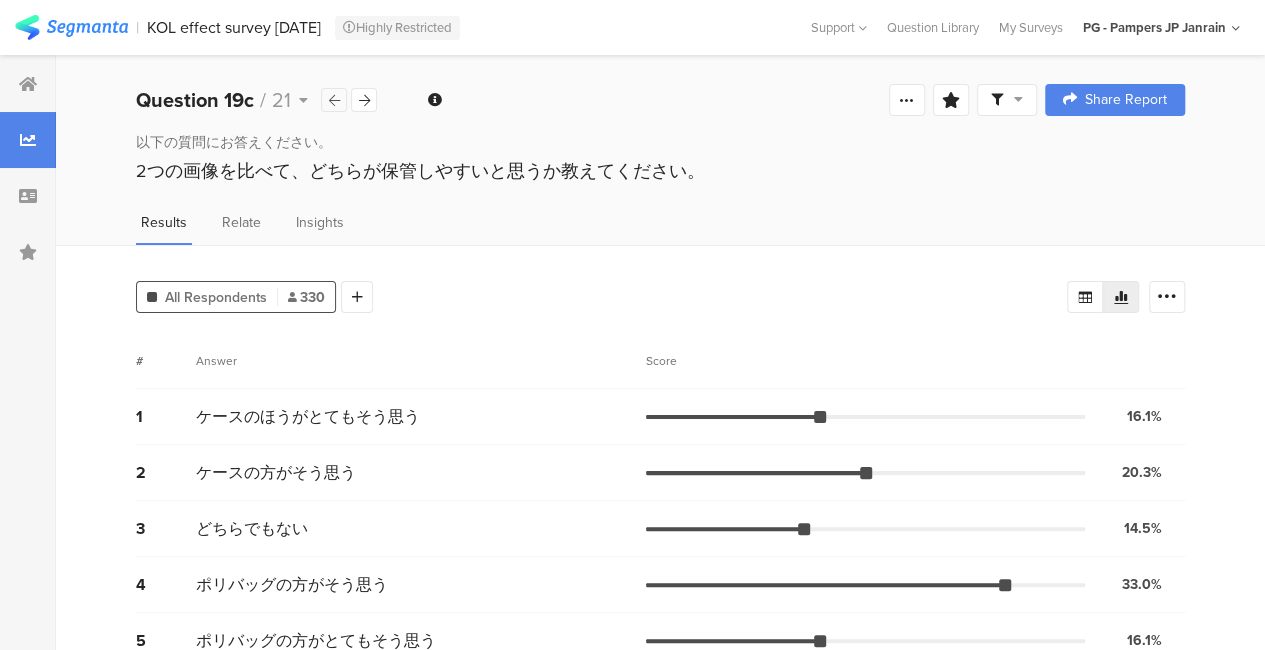click at bounding box center [334, 100] 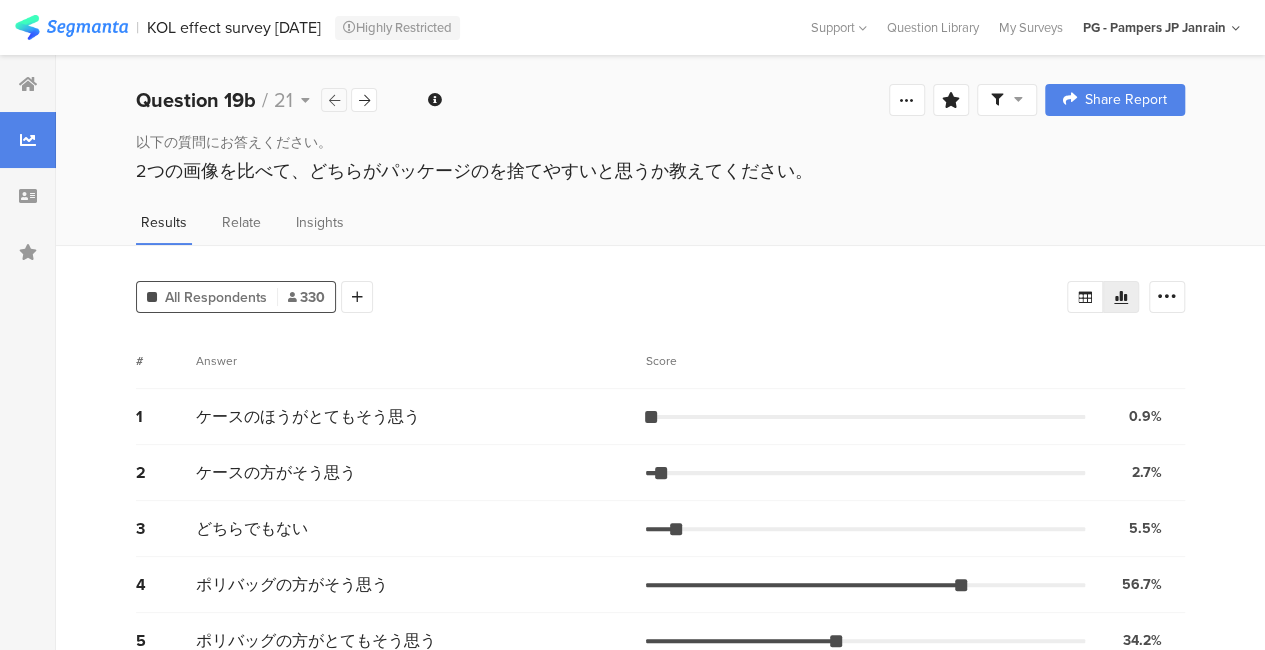 click at bounding box center (334, 100) 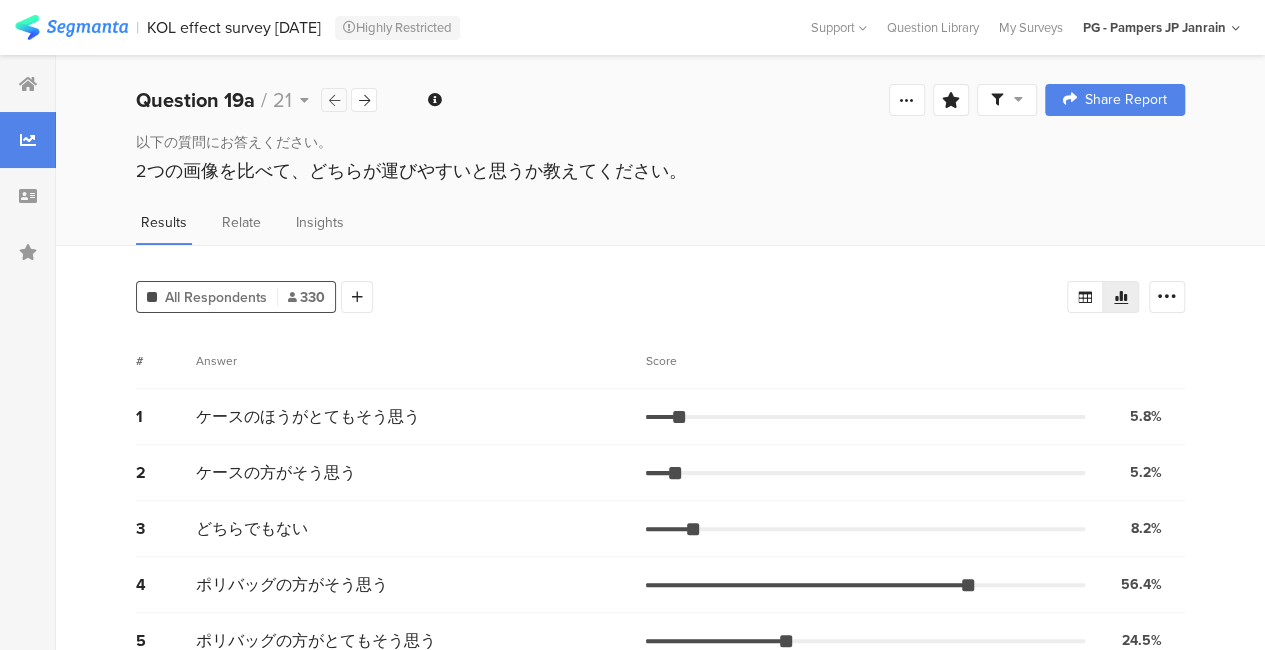 click at bounding box center [334, 100] 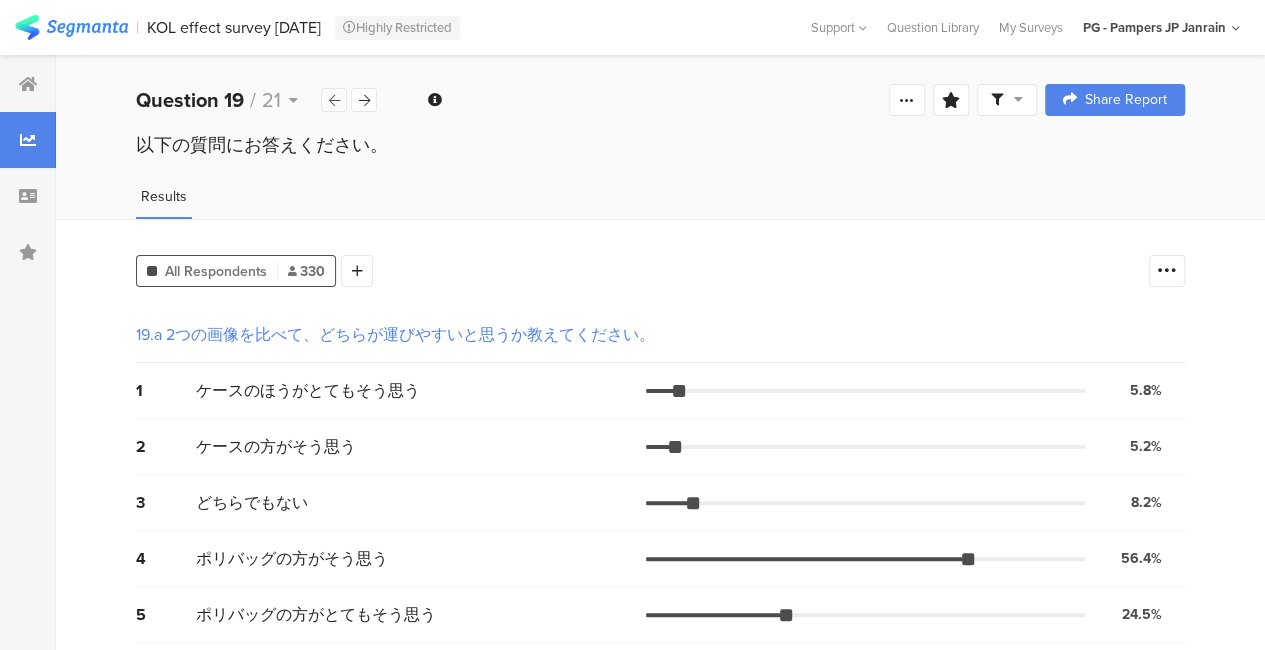 click at bounding box center [334, 100] 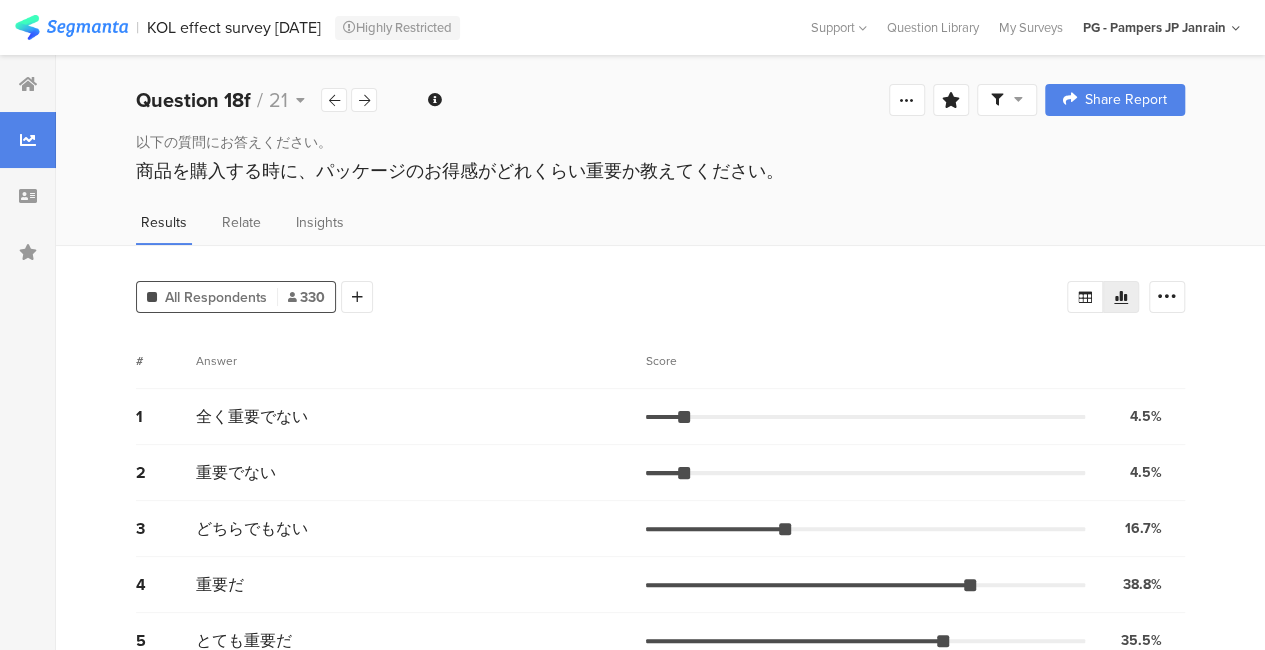 click at bounding box center [28, 140] 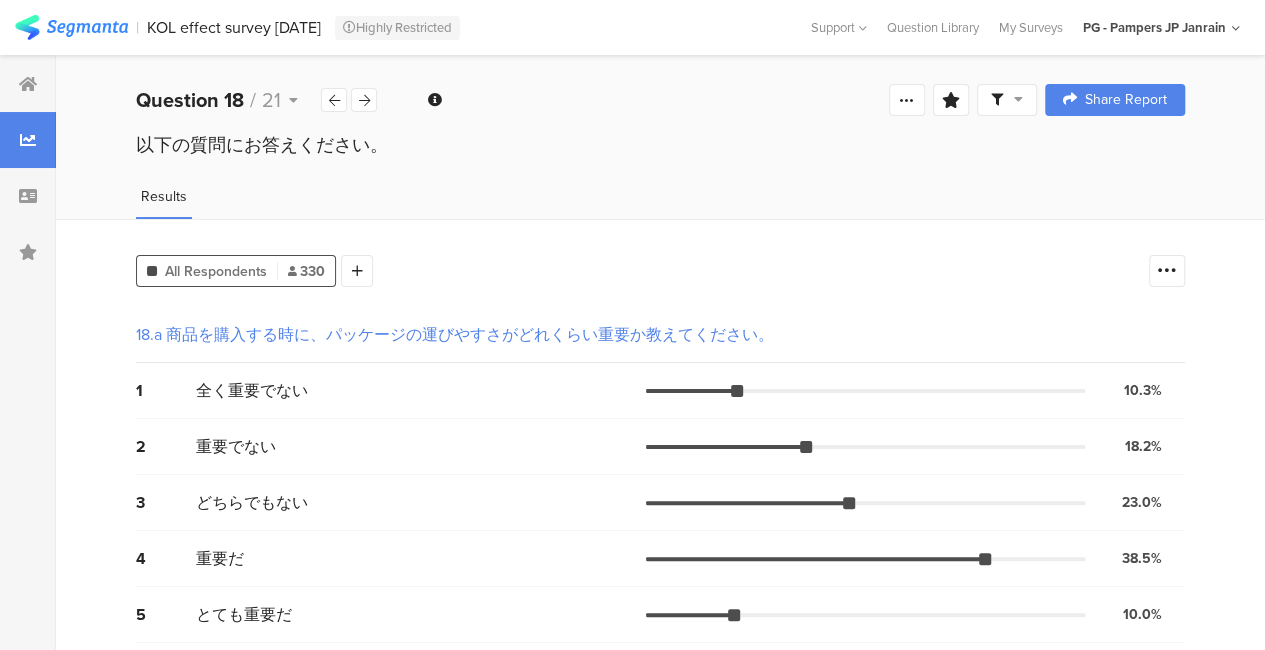 click on "KOL effect survey Jul 25" at bounding box center [234, 27] 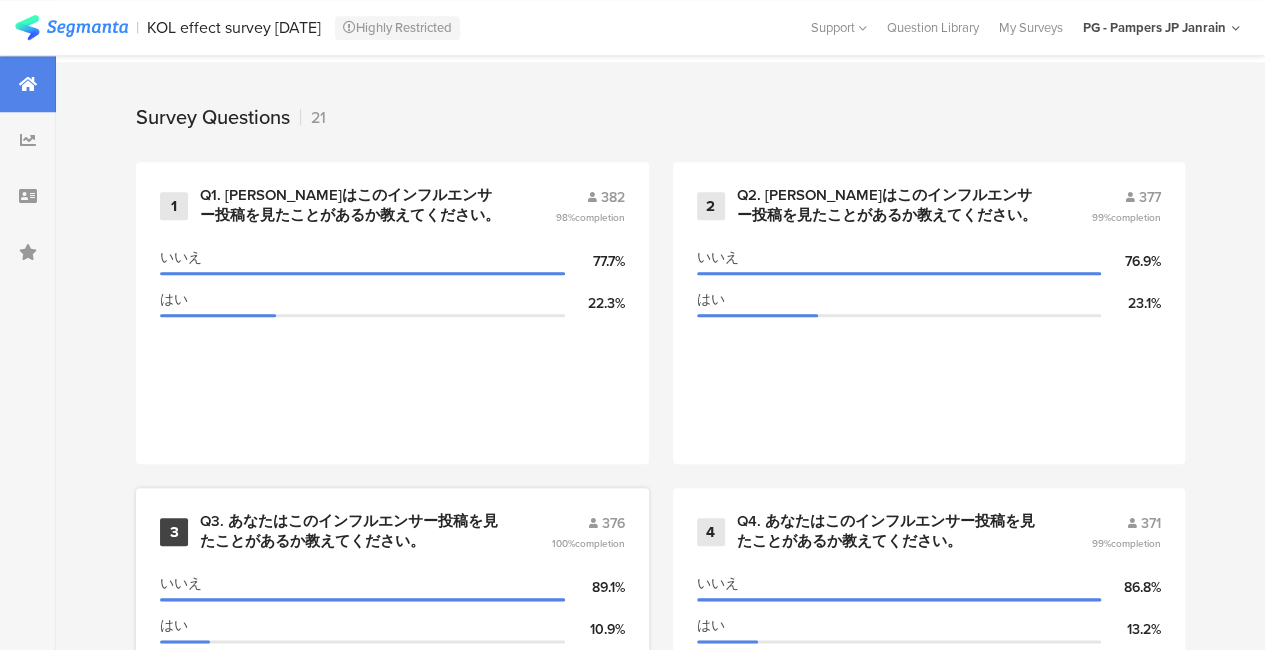 scroll, scrollTop: 1000, scrollLeft: 0, axis: vertical 